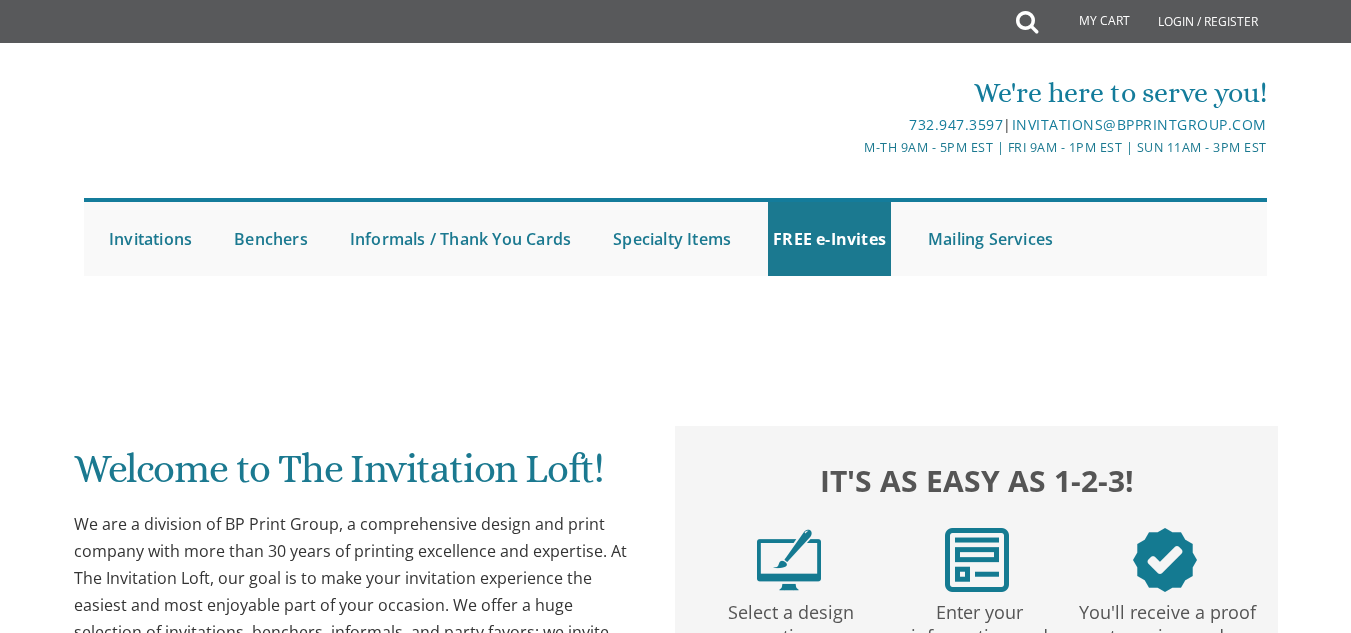 scroll, scrollTop: 0, scrollLeft: 0, axis: both 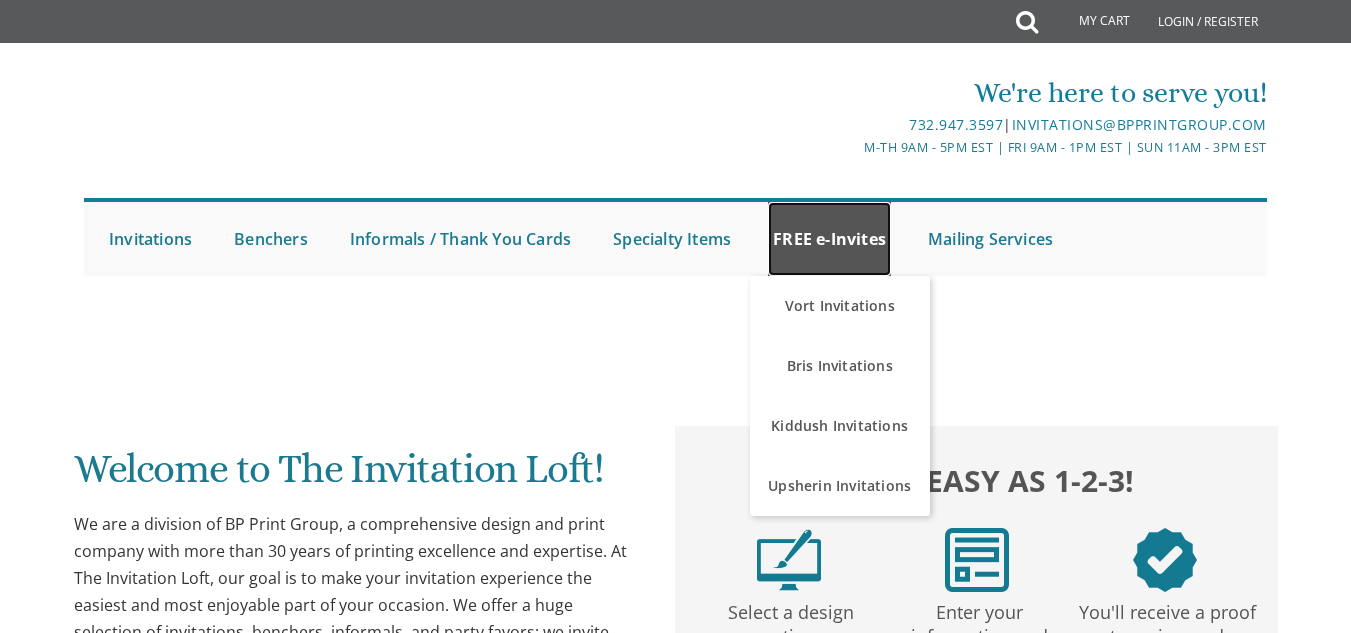 click on "FREE e-Invites" at bounding box center [829, 239] 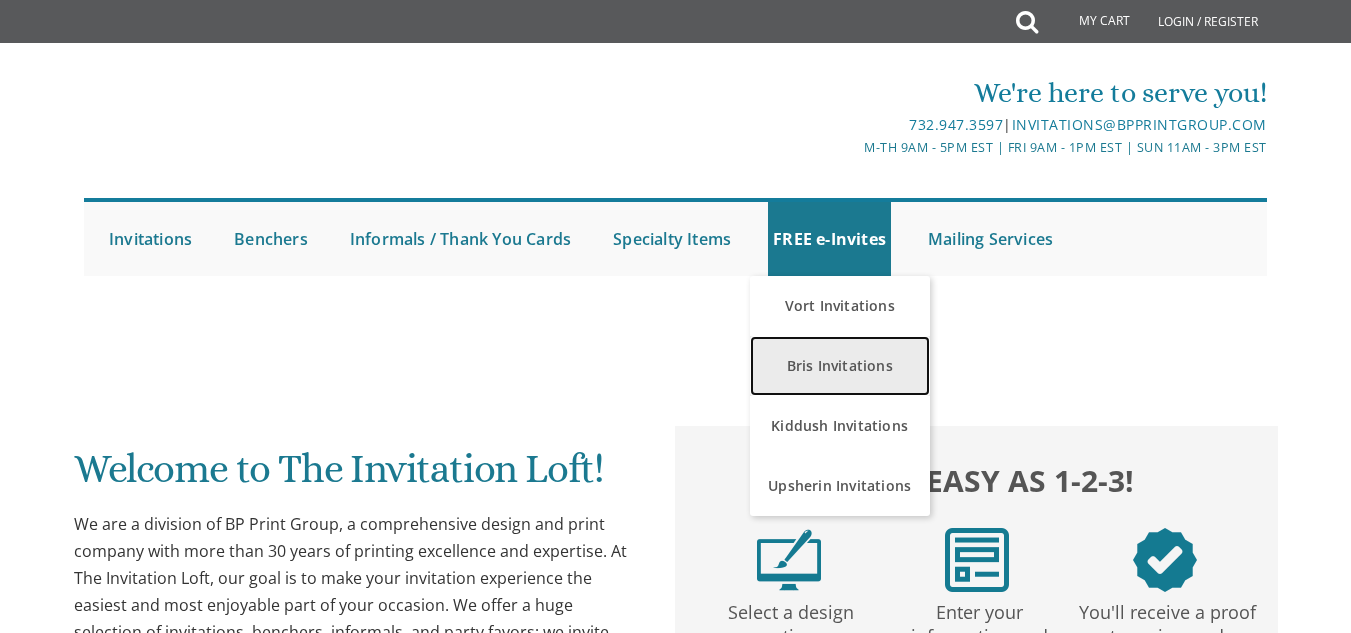 click on "Bris Invitations" at bounding box center (840, 366) 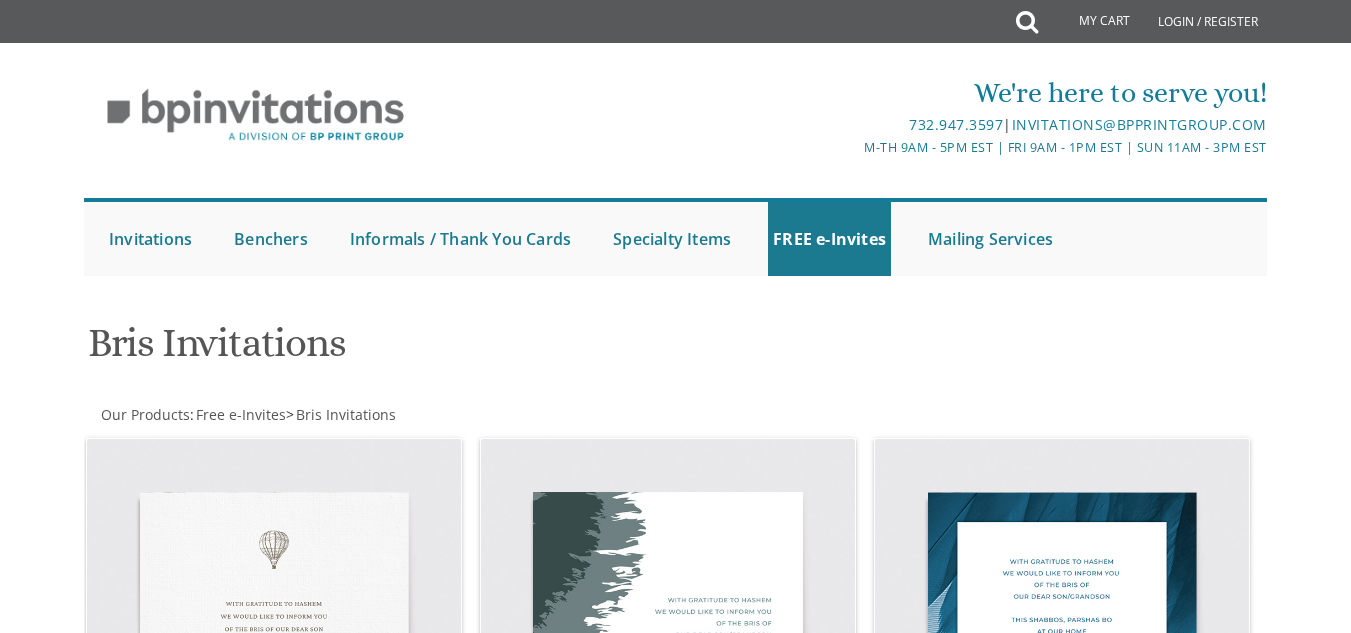 scroll, scrollTop: 52, scrollLeft: 0, axis: vertical 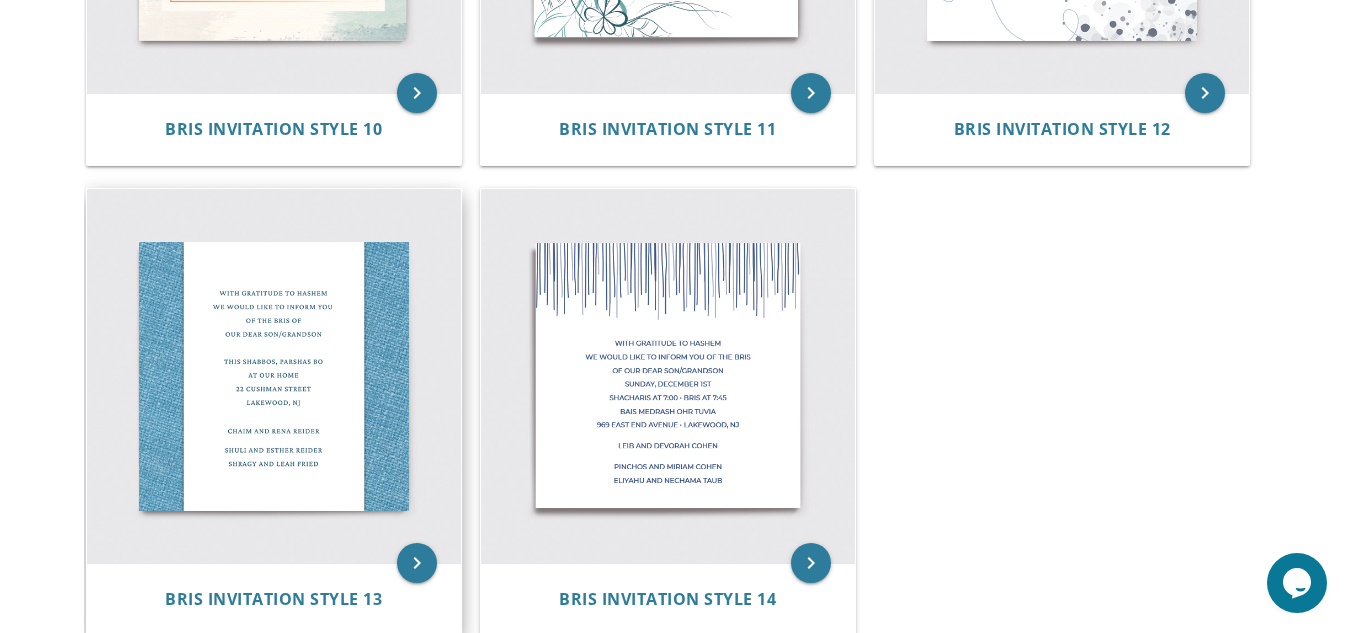 click at bounding box center [274, 376] 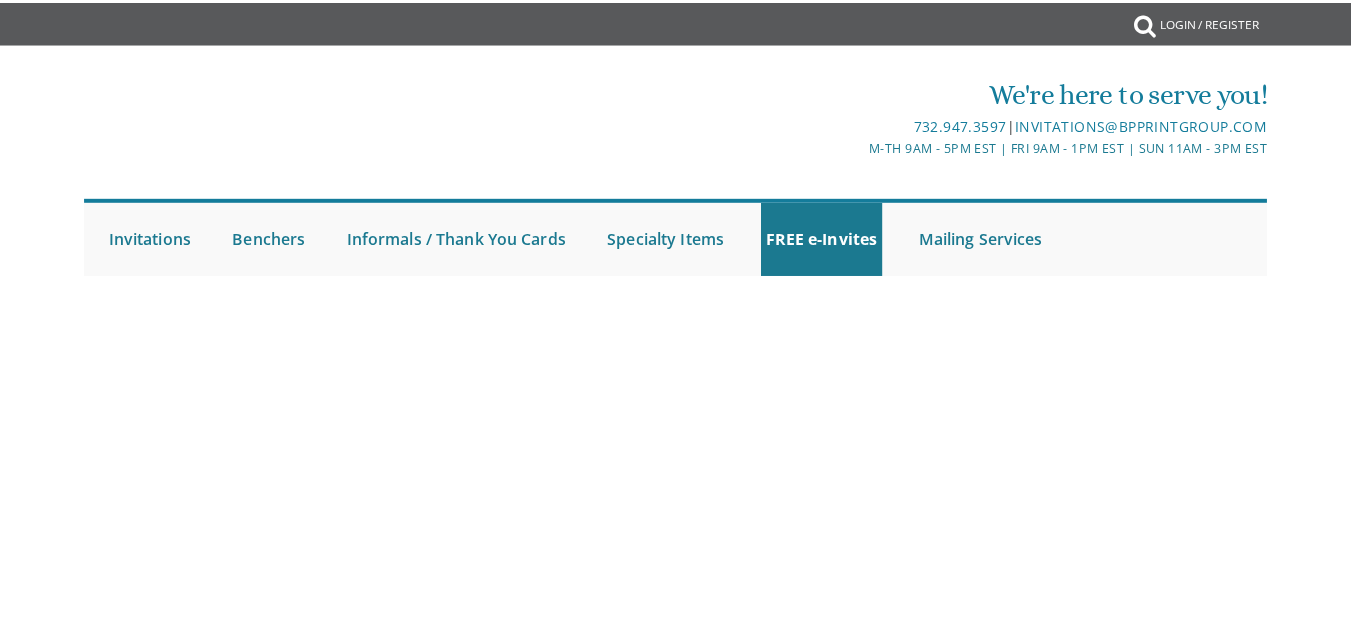 scroll, scrollTop: 0, scrollLeft: 0, axis: both 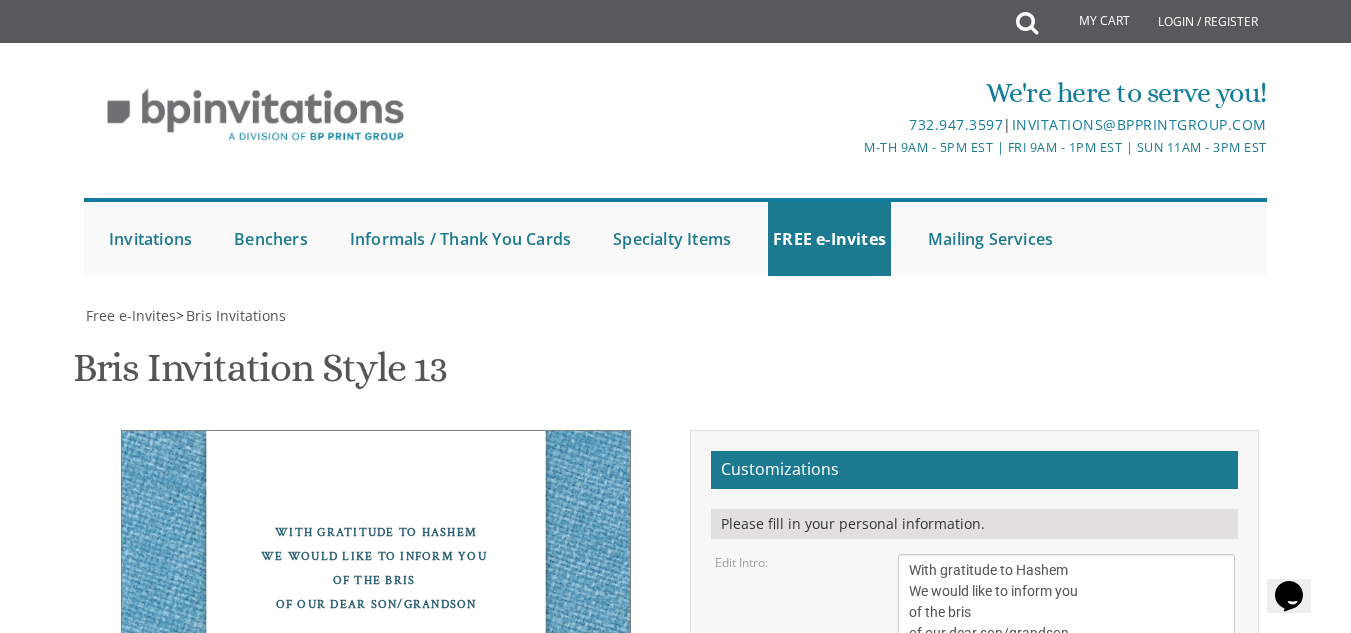 click on "[DATE], Parshas Bo
At our home
[NUMBER] [STREET]
[CITY], [STATE]" at bounding box center [1066, 718] 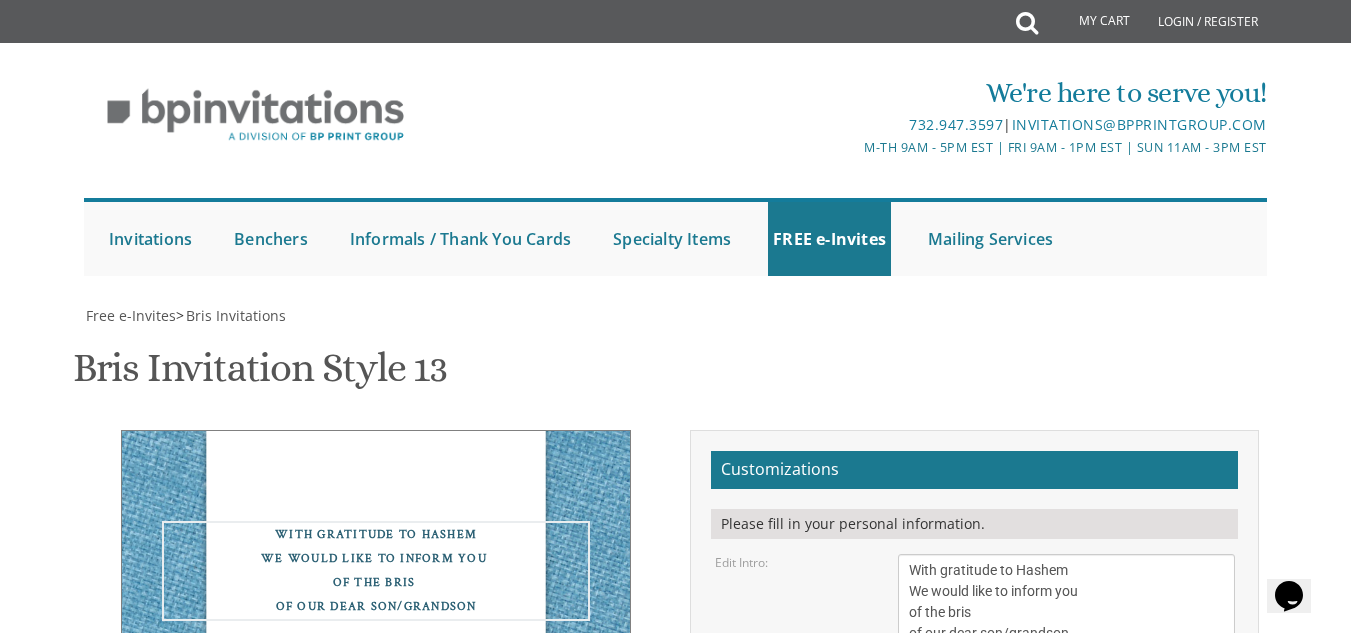 click on "With gratitude to Hashem
We would like to inform you
of the bris
of our dear son/grandson" at bounding box center [1066, 602] 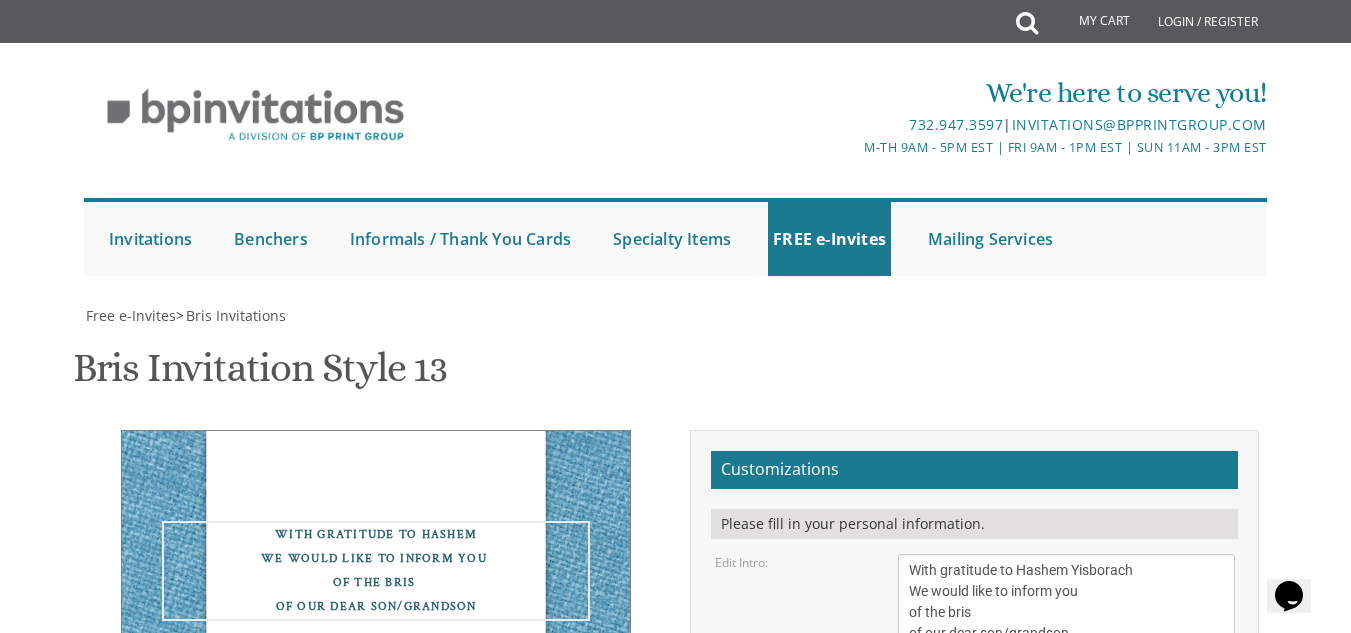 click on "With gratitude to Hashem
We would like to inform you
of the bris
of our dear son/grandson" at bounding box center [1066, 602] 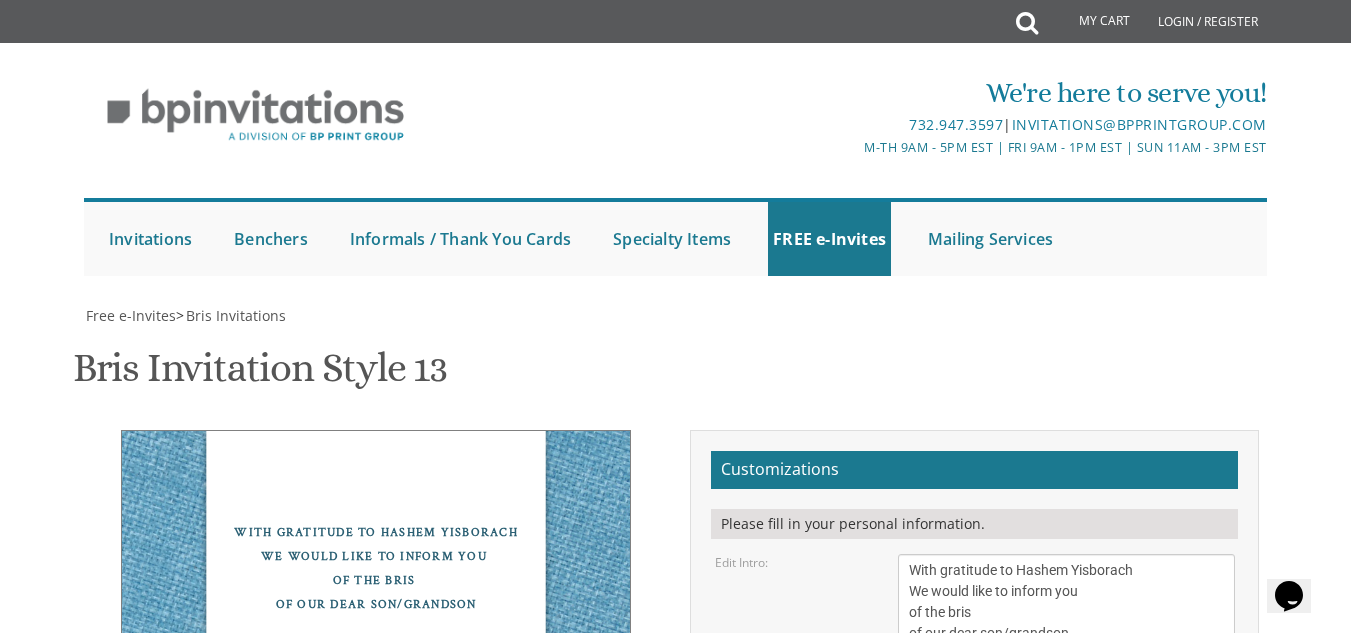 click on "[DATE], Parshas Bo
At our home
[NUMBER] [STREET]
[CITY], [STATE]" at bounding box center [1066, 718] 